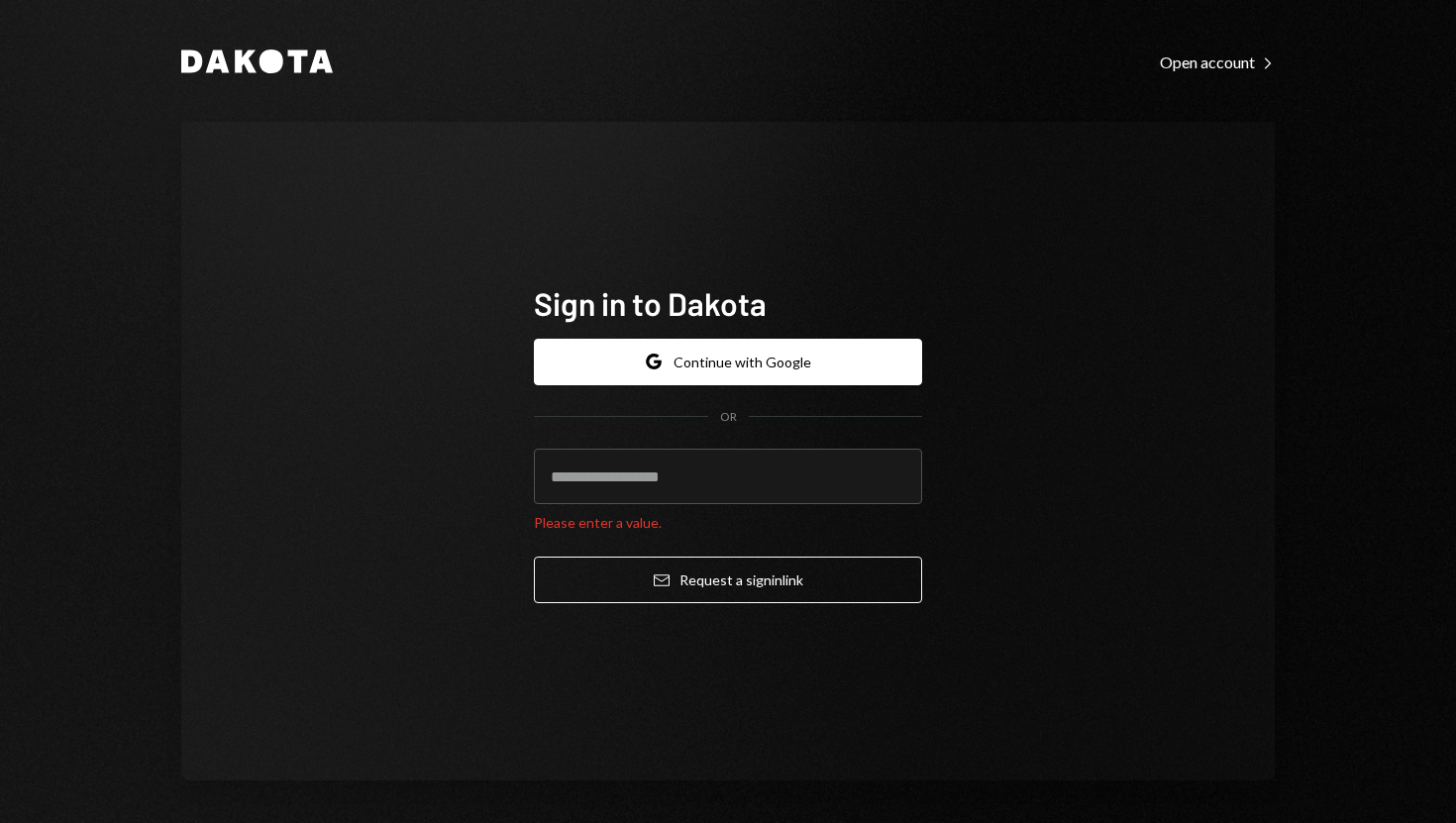 scroll, scrollTop: 0, scrollLeft: 0, axis: both 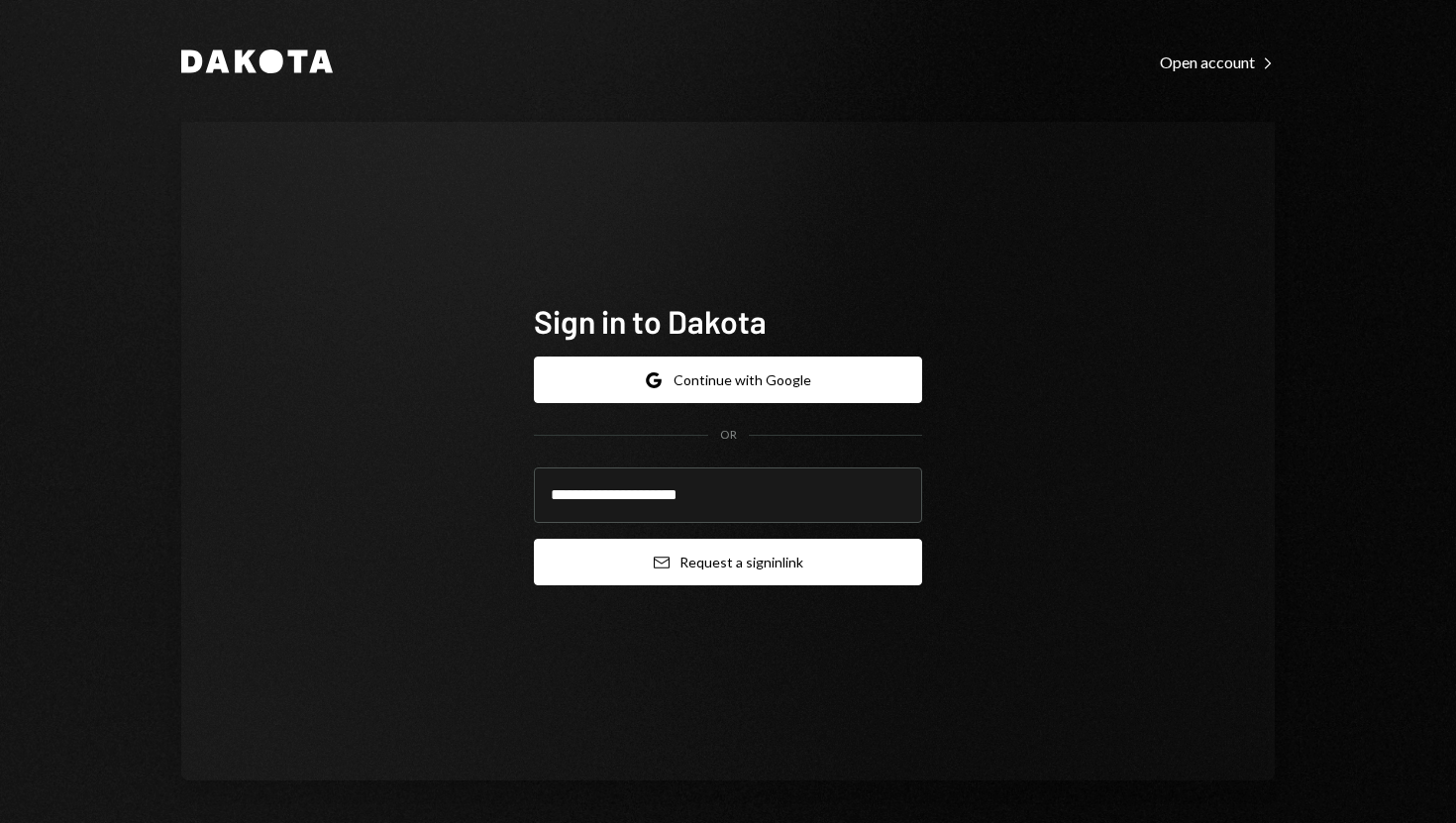 click on "Email Request a sign  in  link" at bounding box center [728, 562] 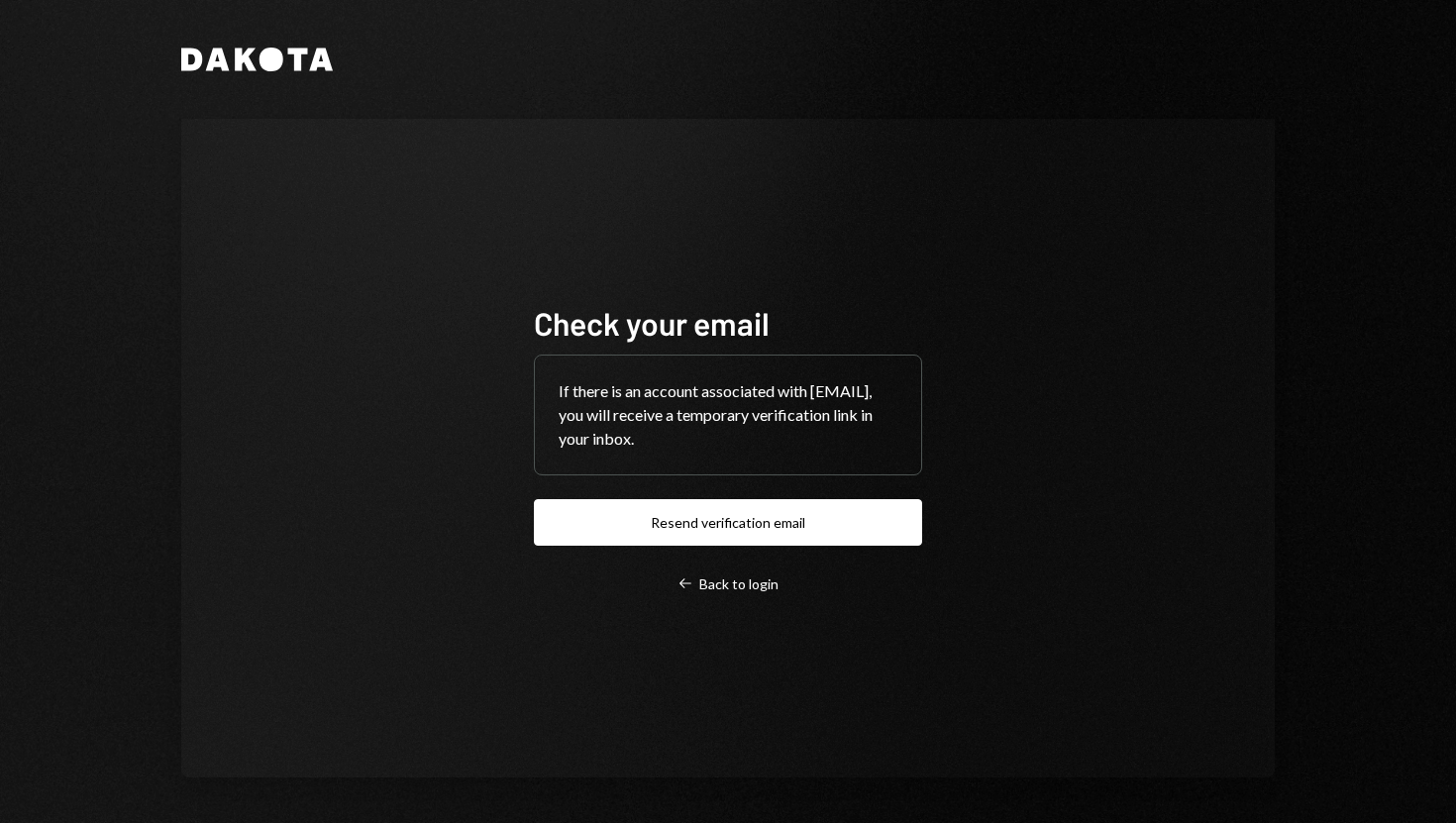 scroll, scrollTop: 0, scrollLeft: 0, axis: both 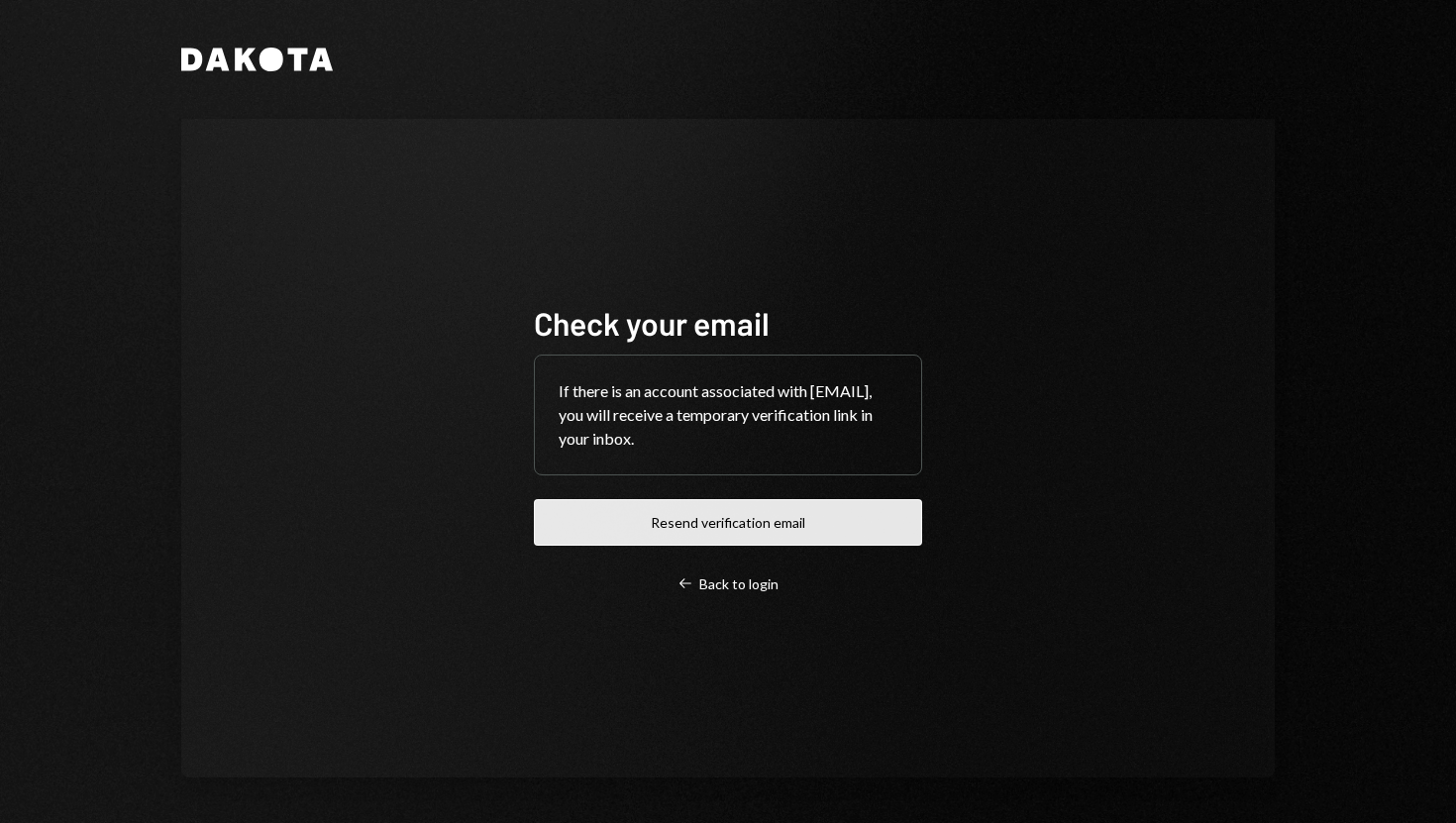 click on "Resend verification email" at bounding box center [728, 522] 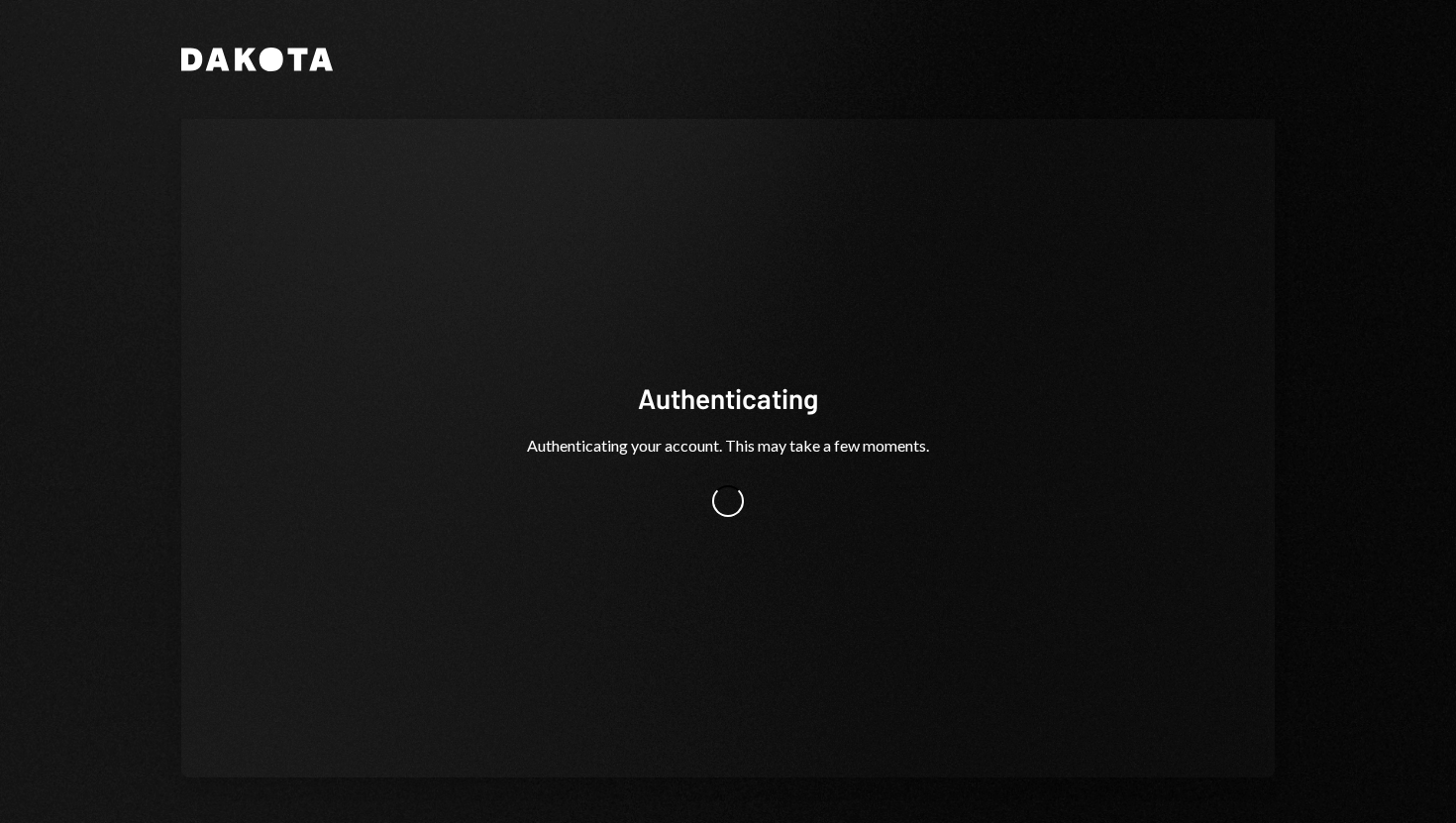 scroll, scrollTop: 0, scrollLeft: 0, axis: both 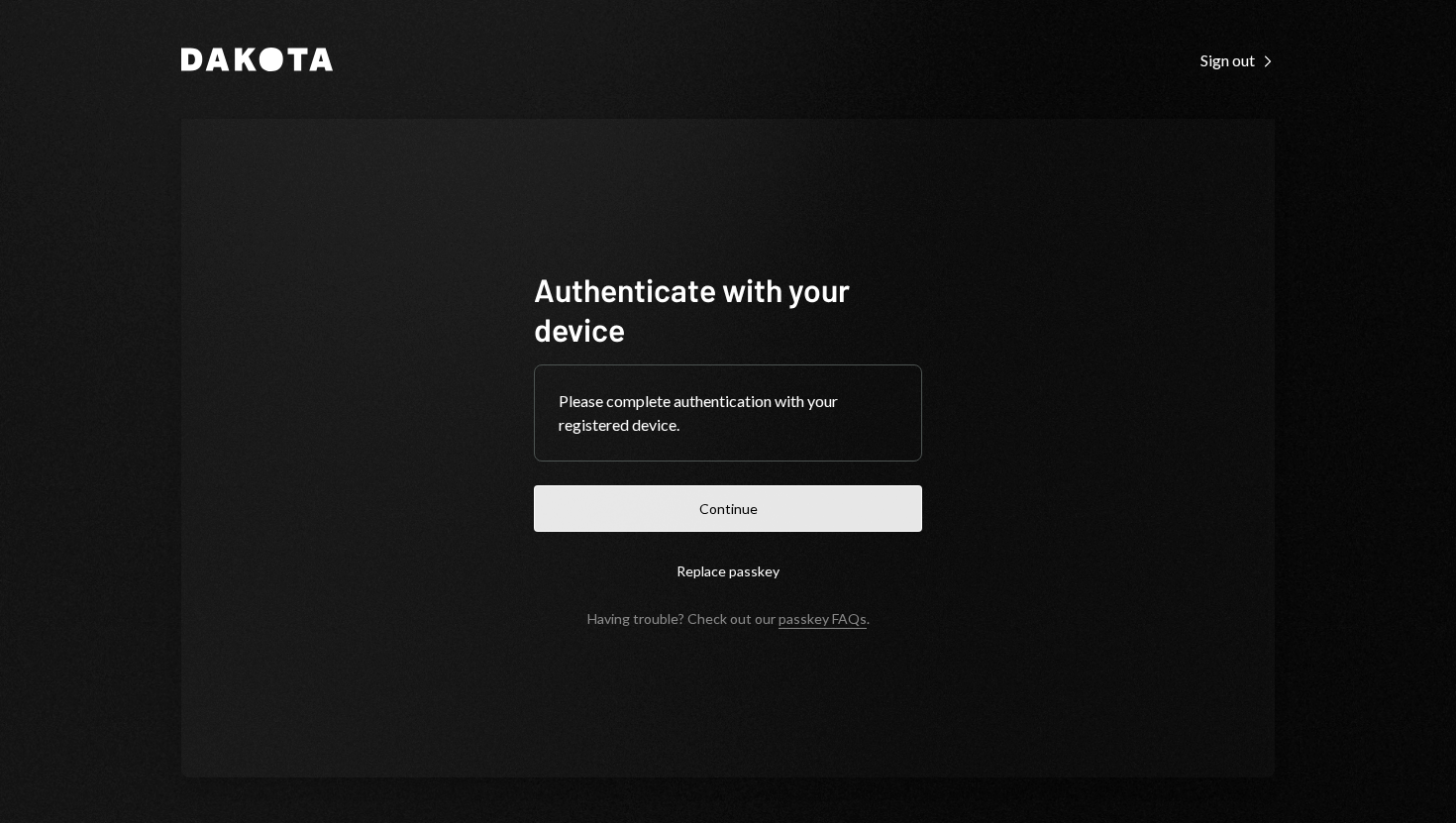 click on "Continue" at bounding box center (728, 508) 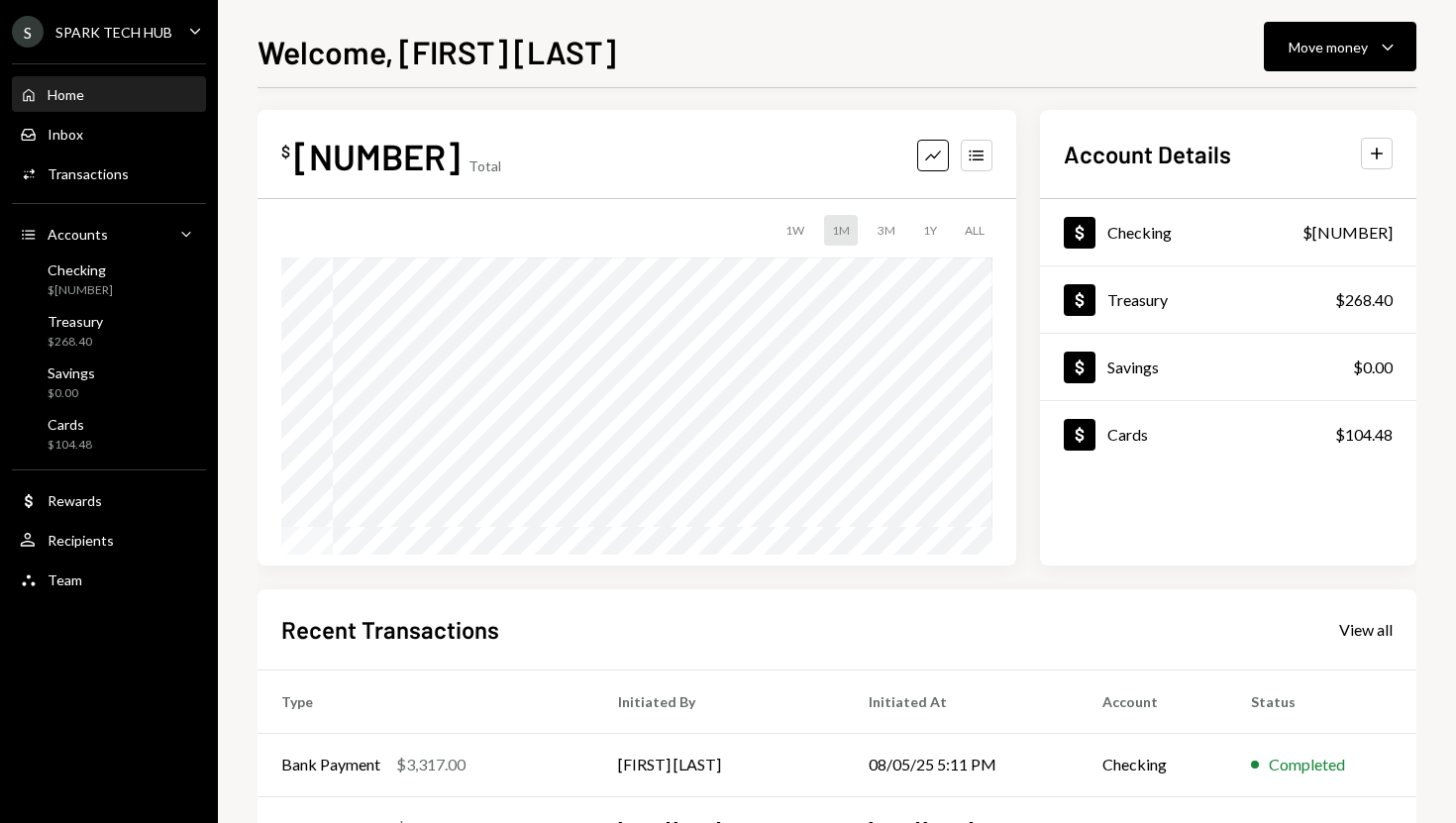 scroll, scrollTop: 0, scrollLeft: 0, axis: both 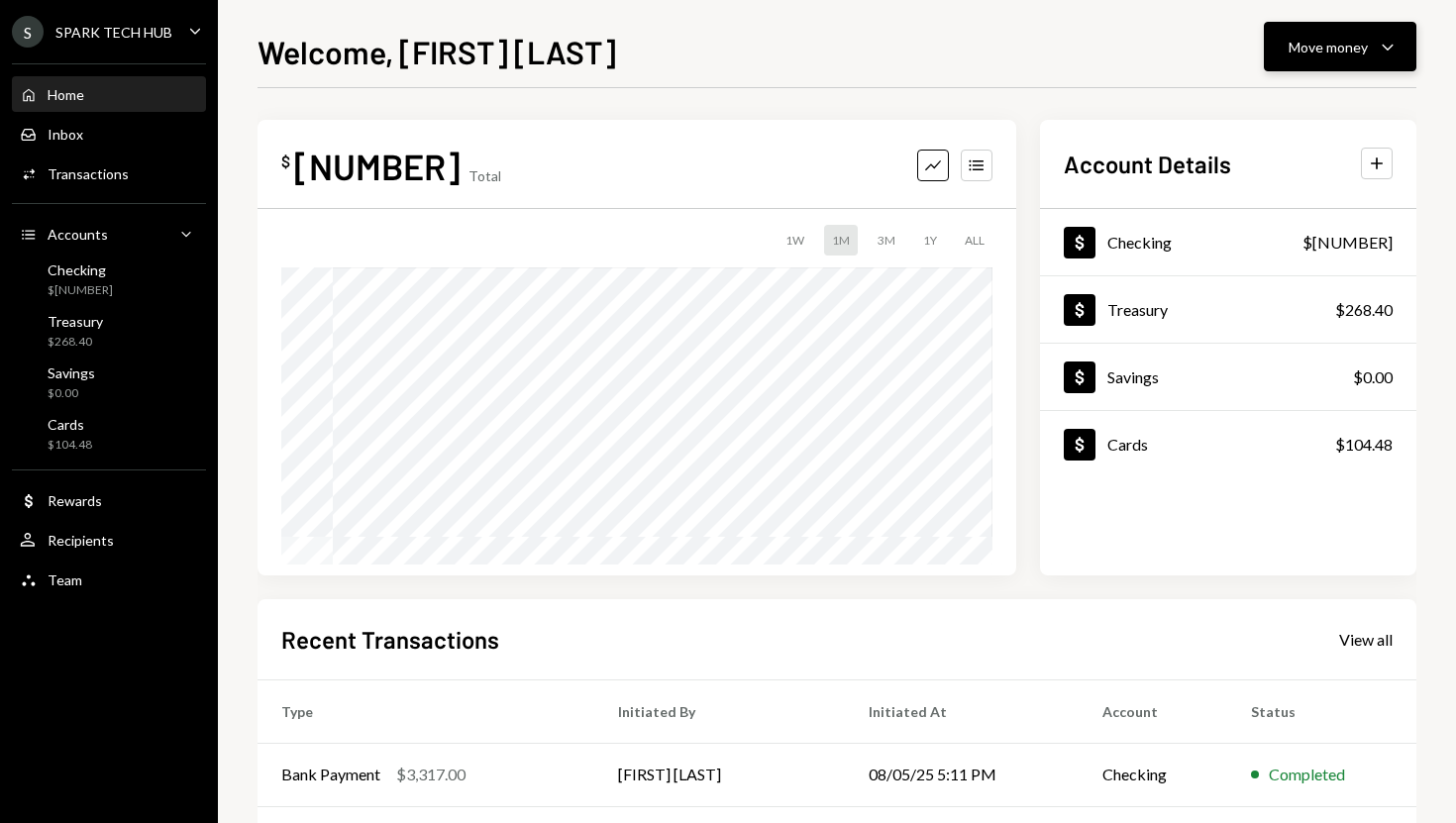 click on "Move money Caret Down" at bounding box center [1340, 47] 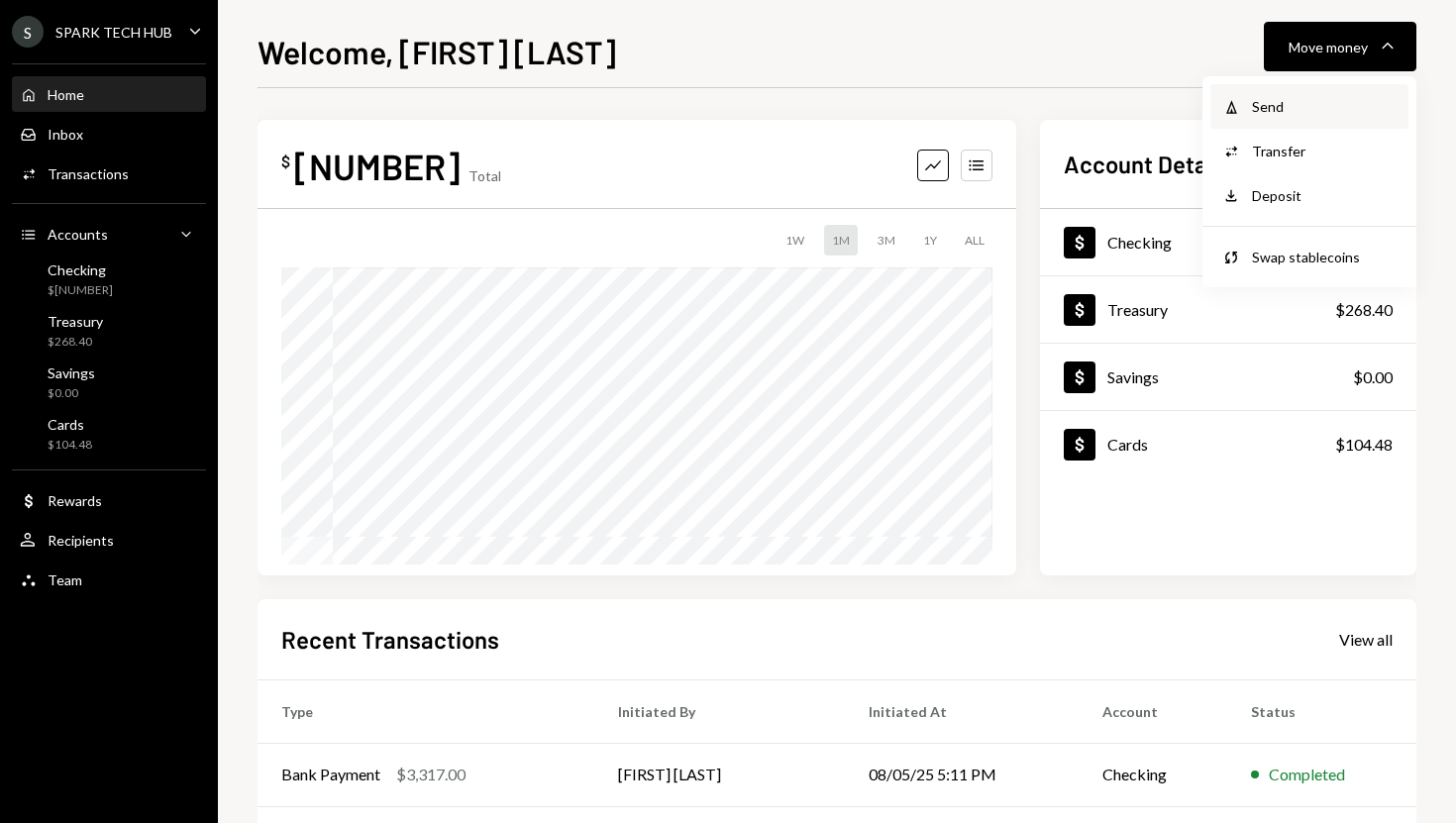 click on "Send" at bounding box center (1324, 106) 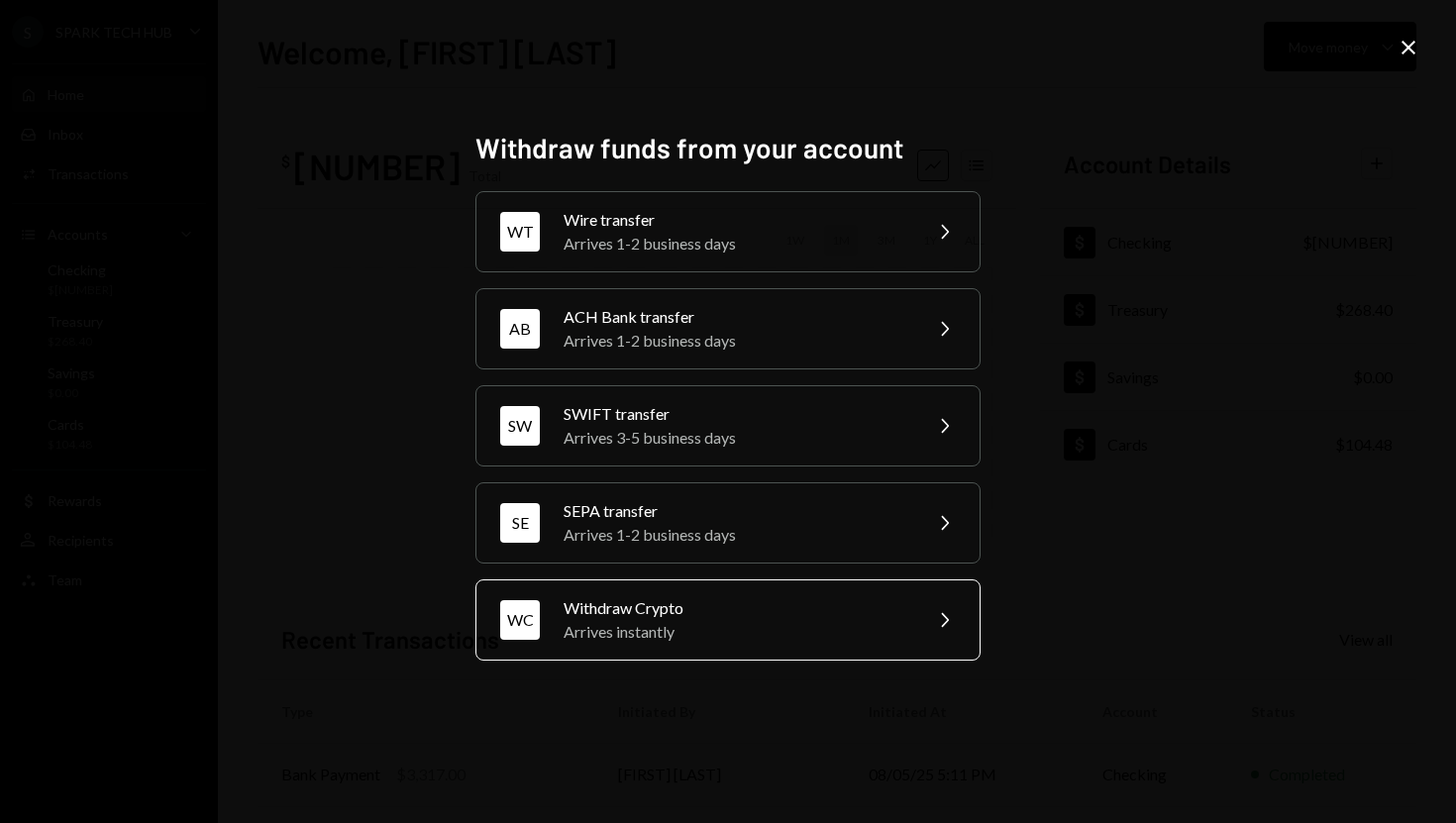 click on "Arrives instantly" at bounding box center [736, 632] 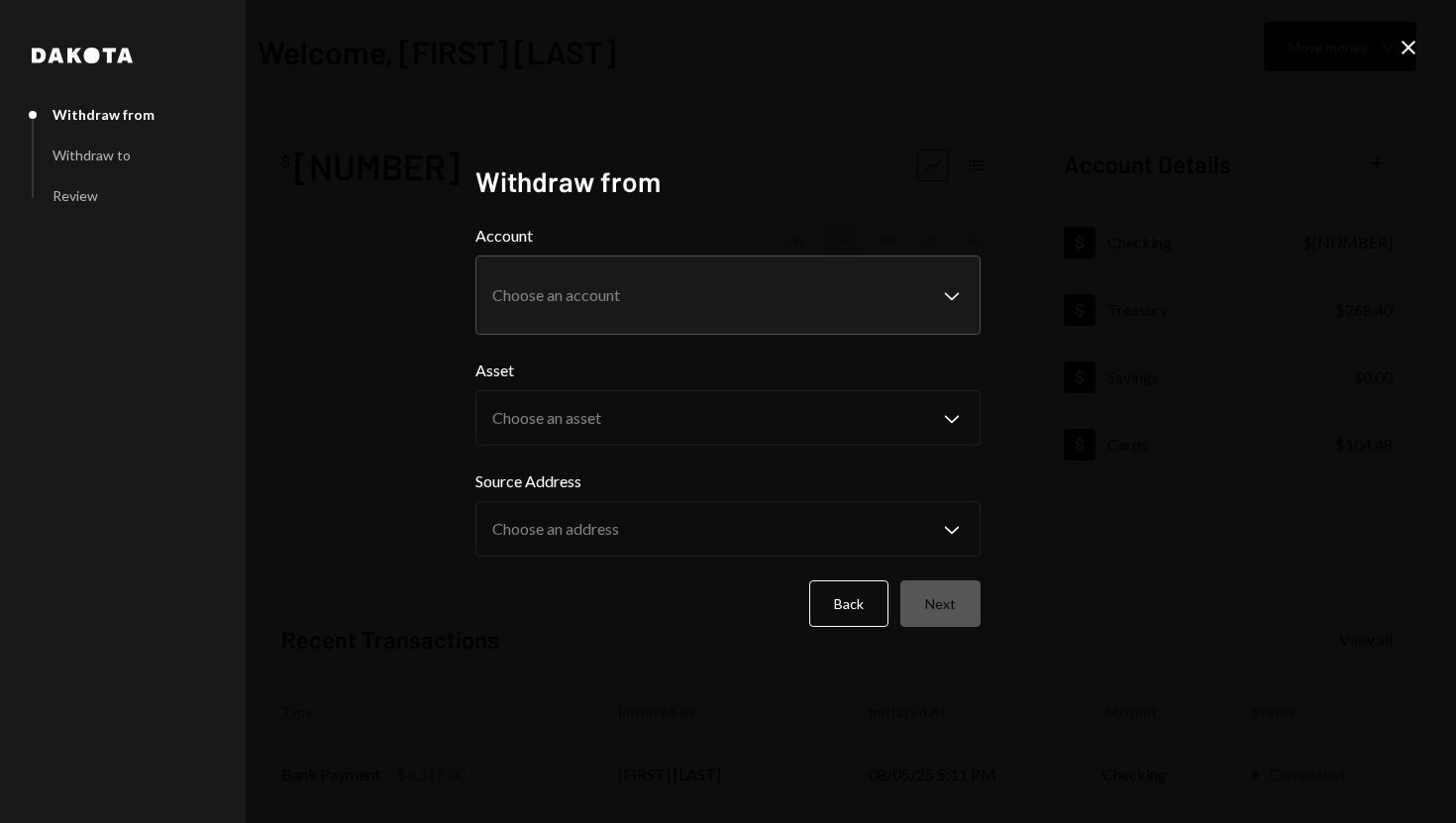 click on "**********" at bounding box center [728, 411] 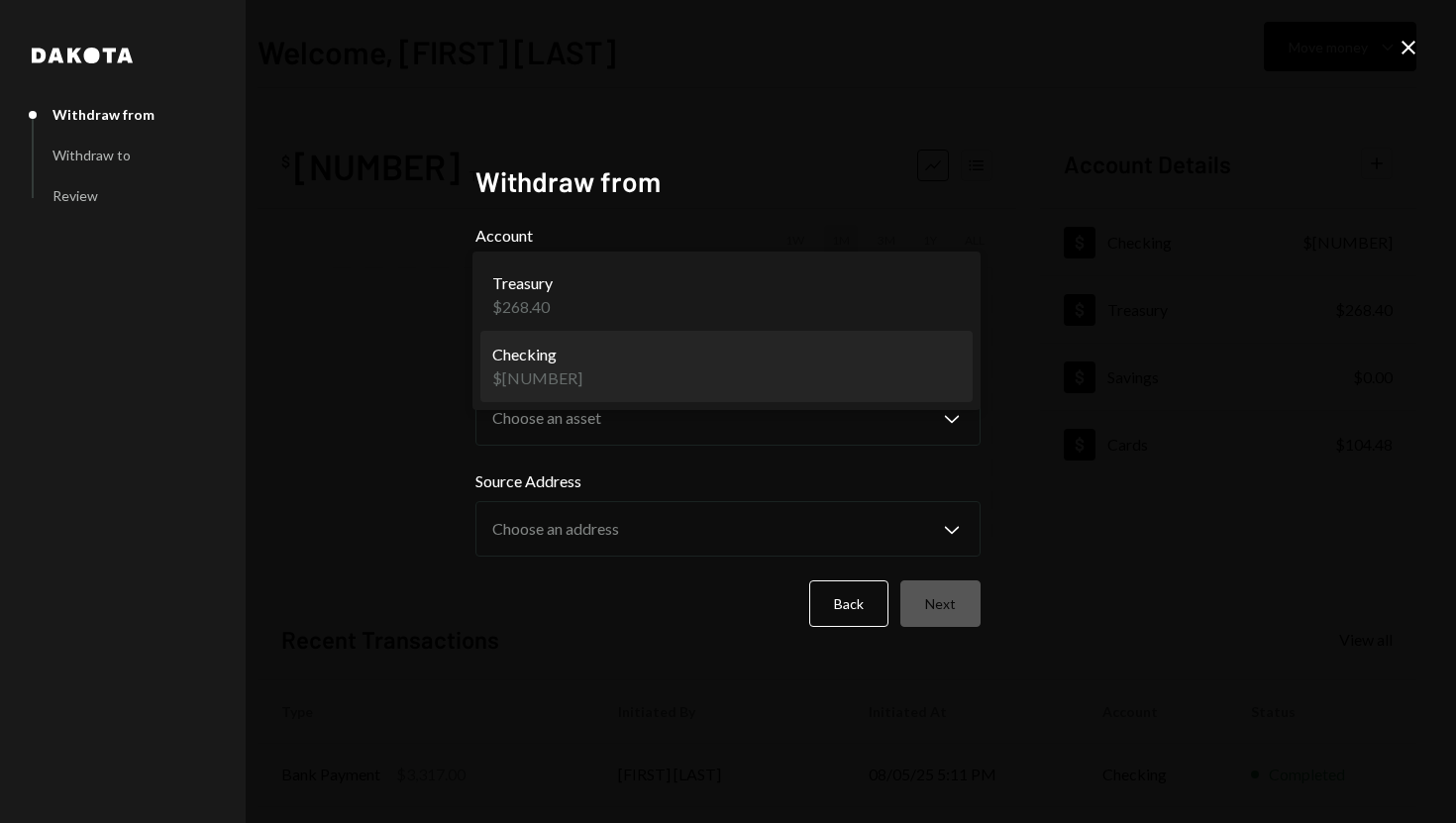 select on "**********" 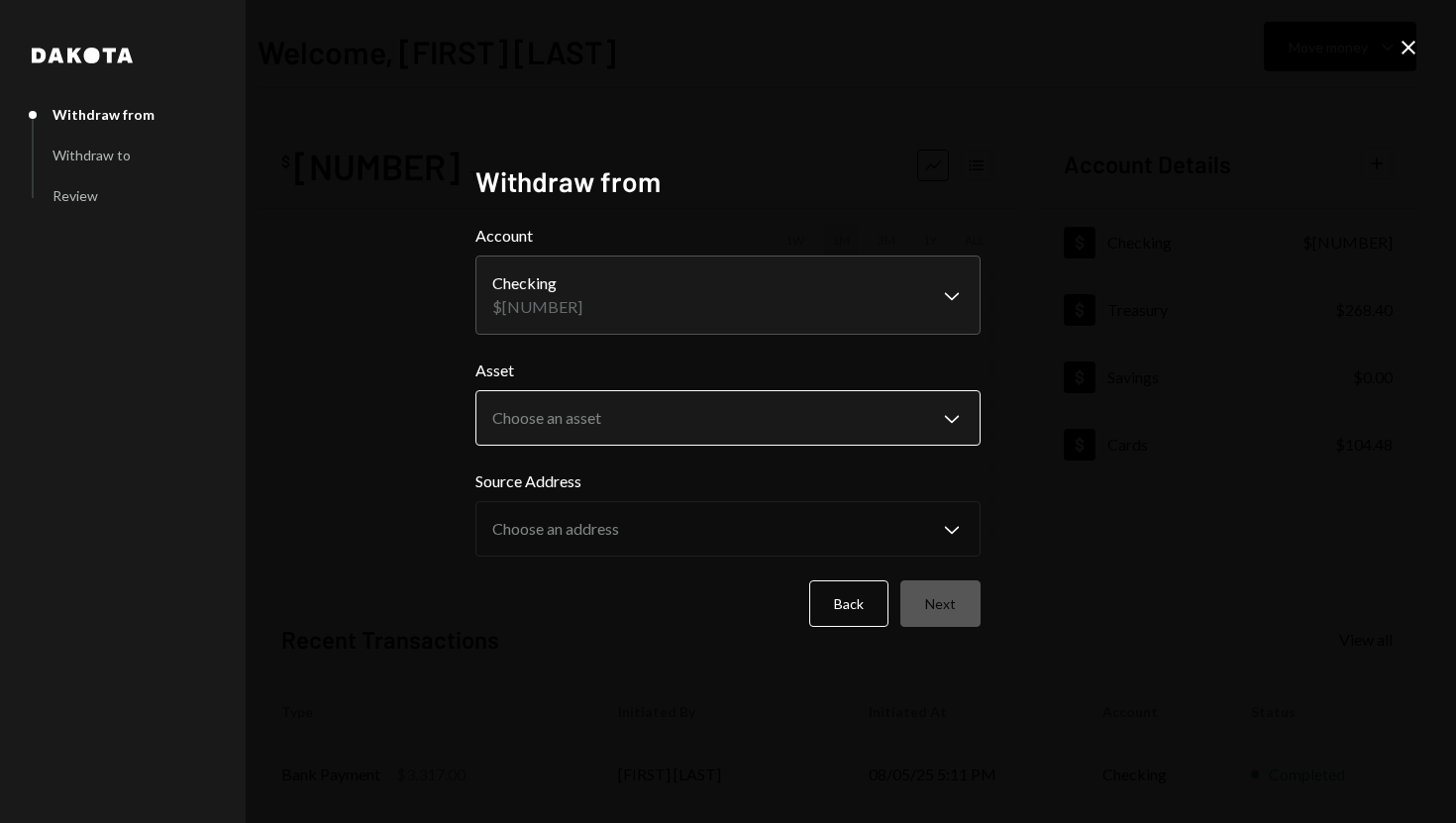 click on "**********" at bounding box center [728, 411] 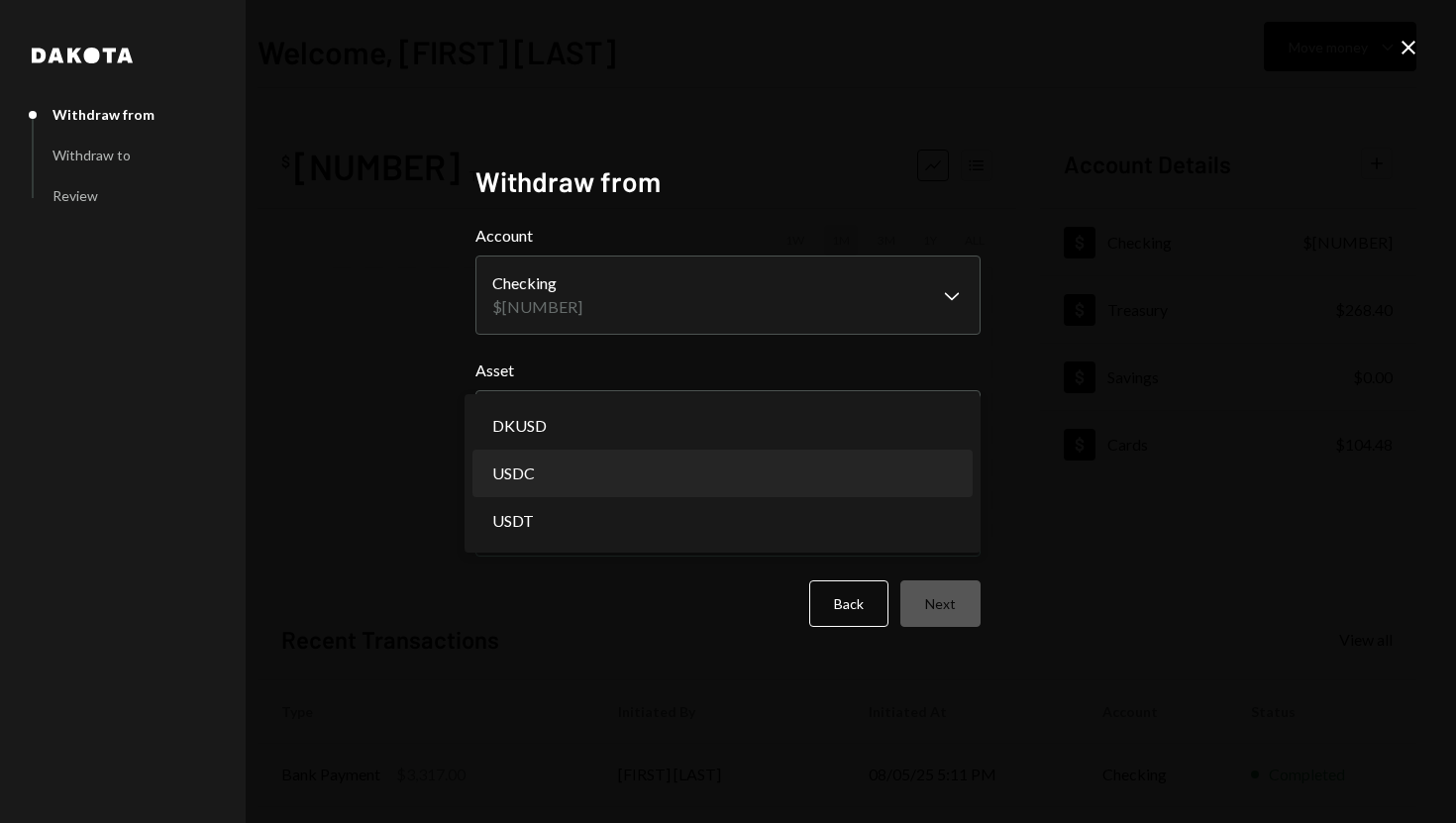 select on "****" 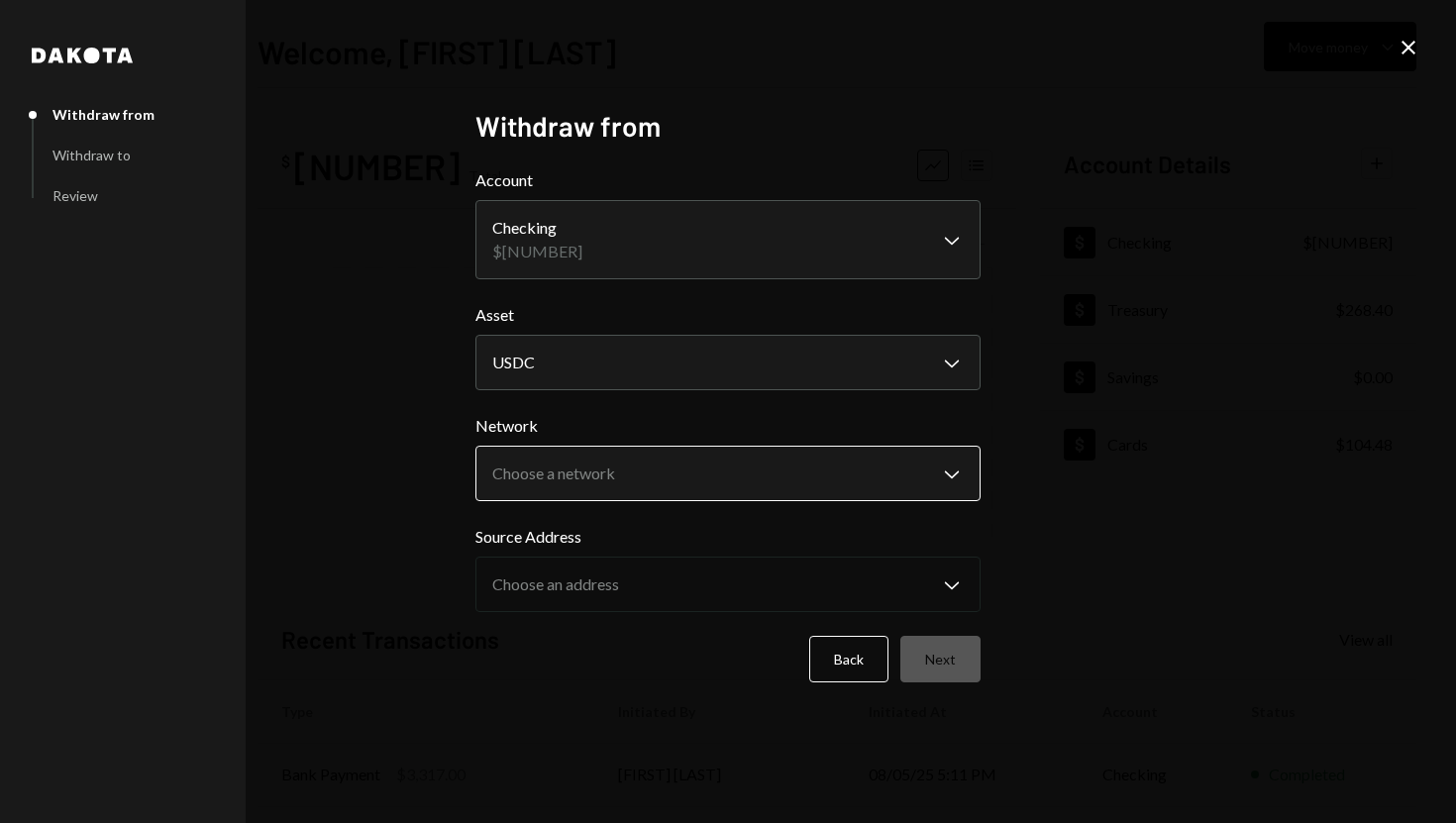 click on "**********" at bounding box center [728, 411] 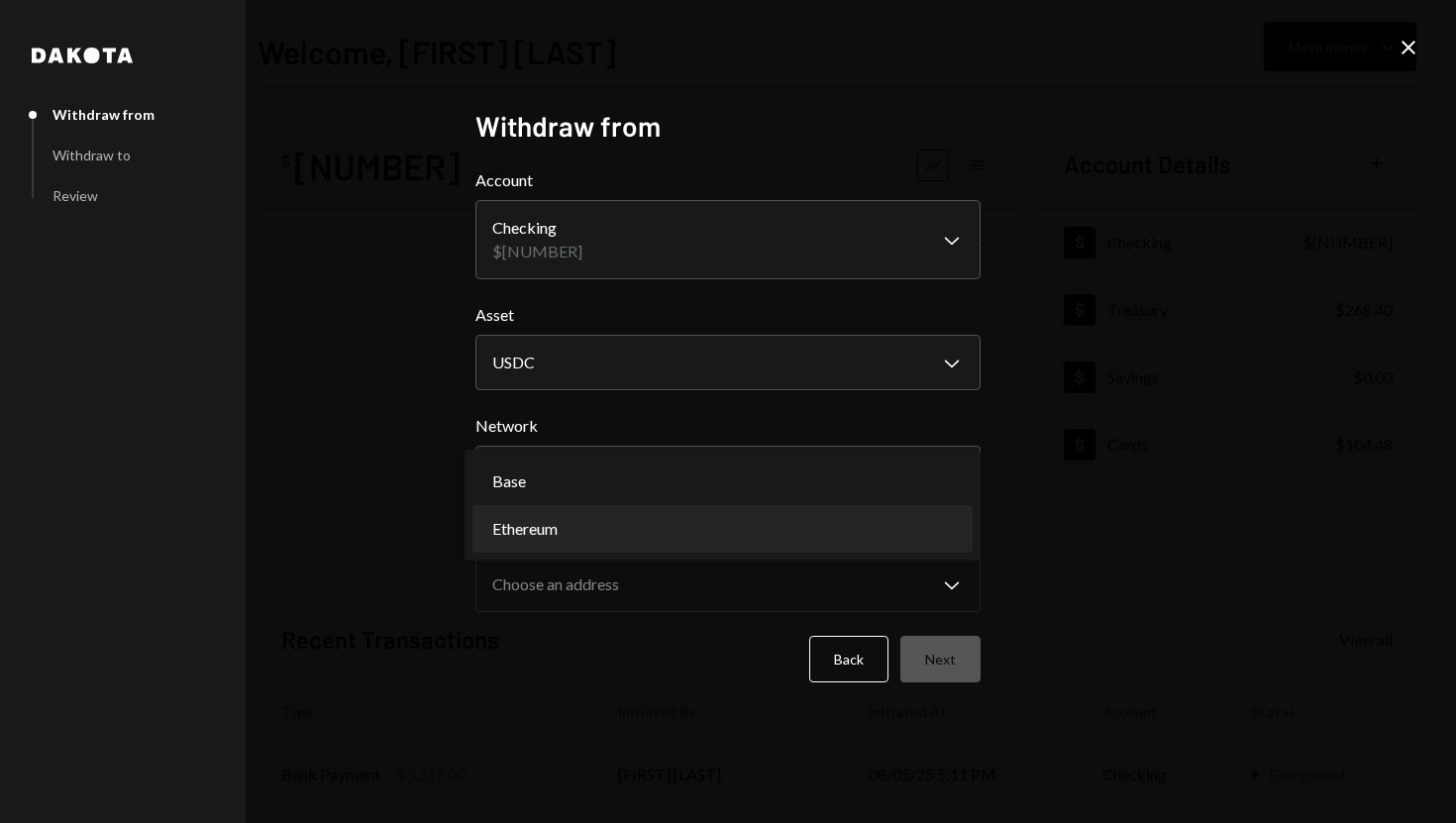 select on "**********" 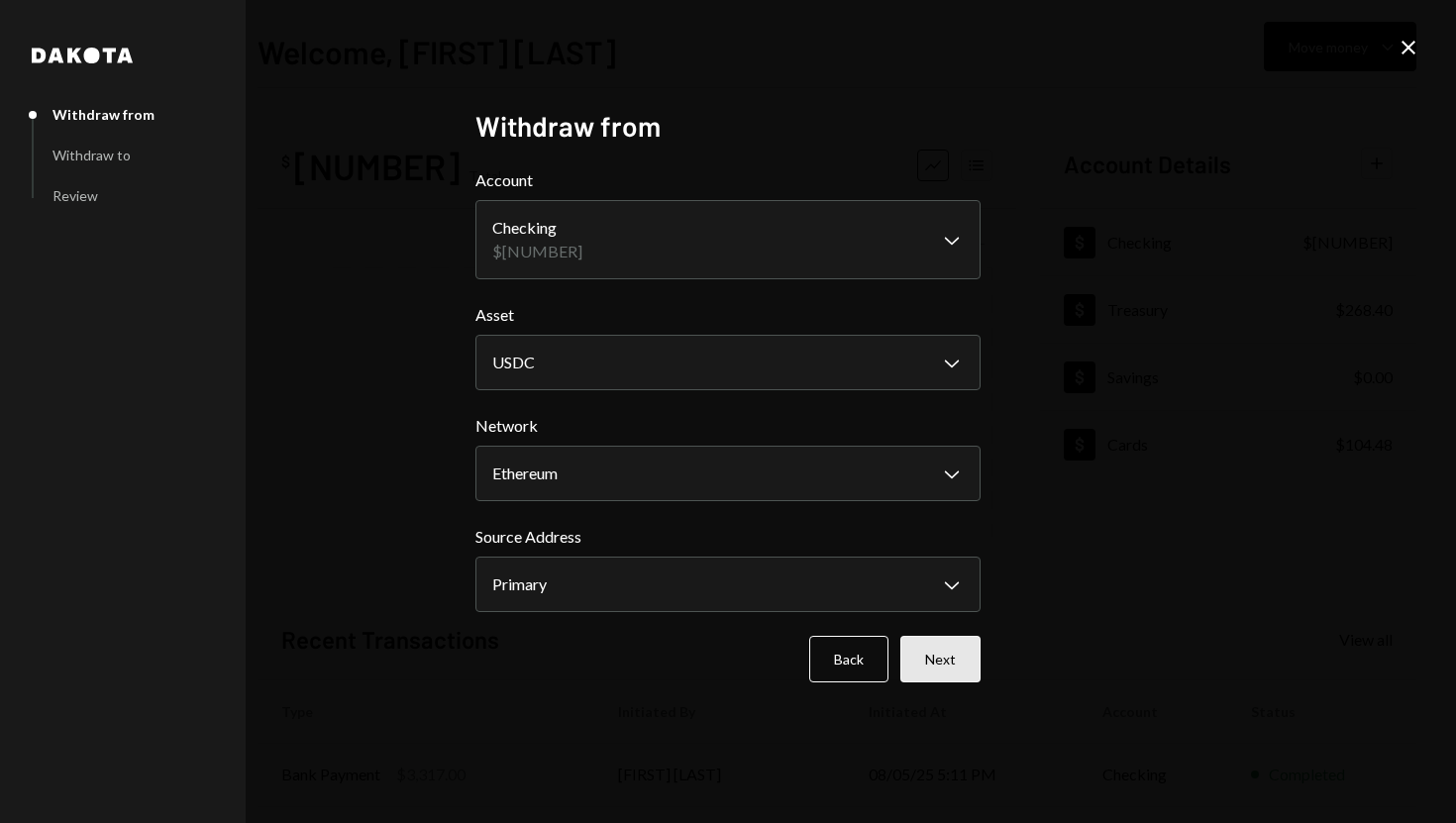 click on "Next" at bounding box center [940, 659] 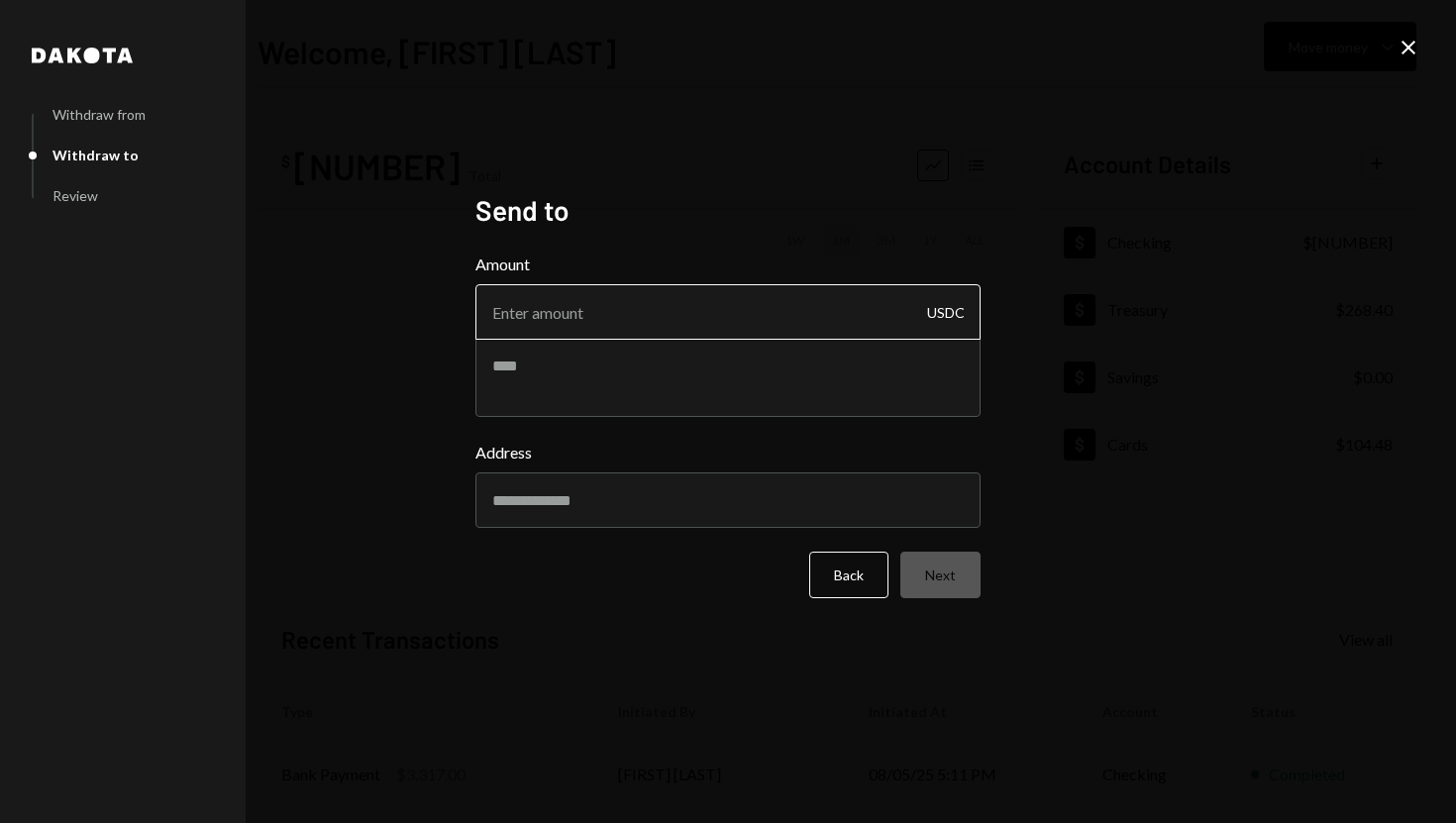 click on "Amount" at bounding box center [728, 312] 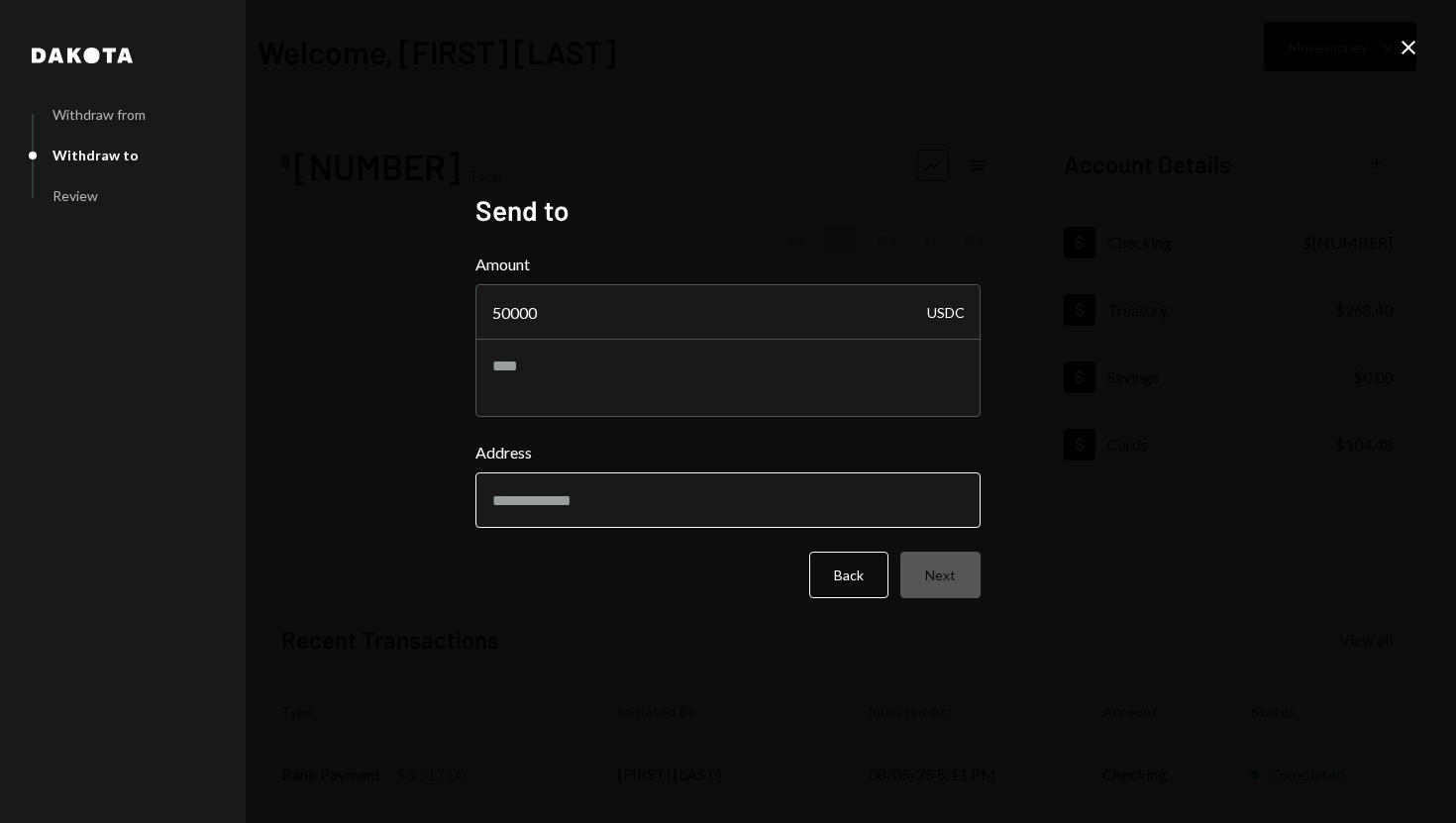 type on "50000" 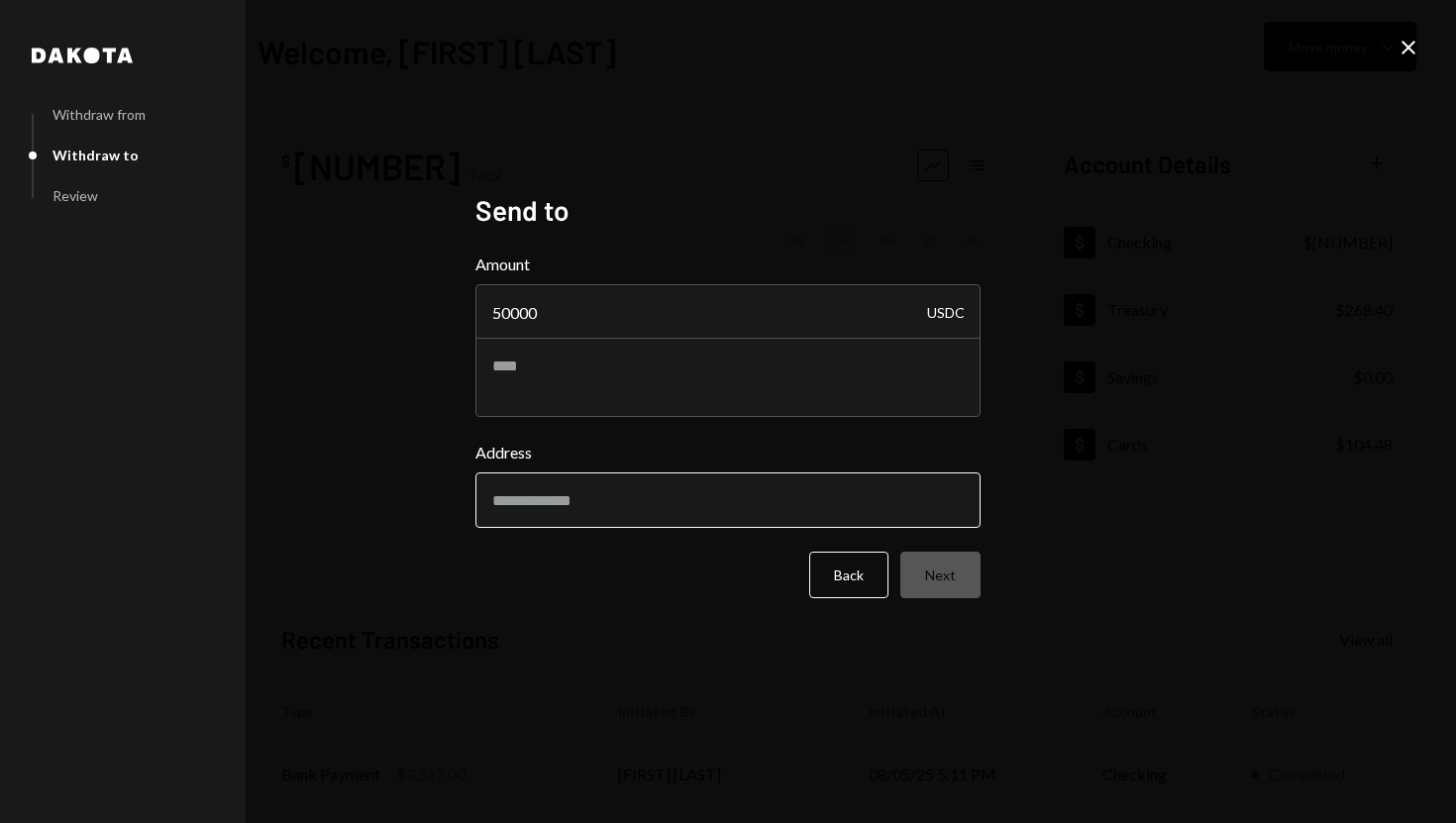 click on "Address" at bounding box center (728, 500) 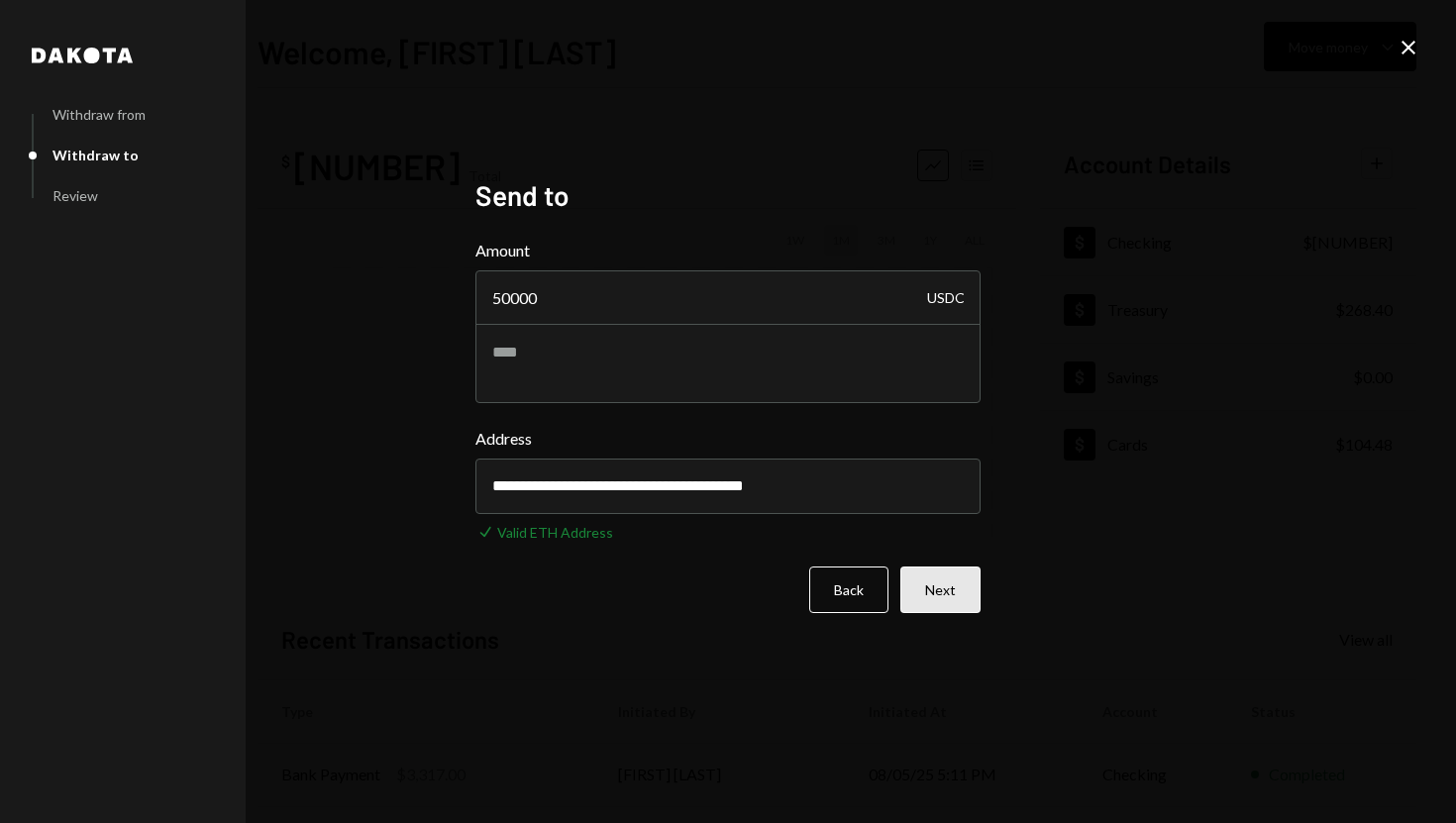 click on "Next" at bounding box center (940, 589) 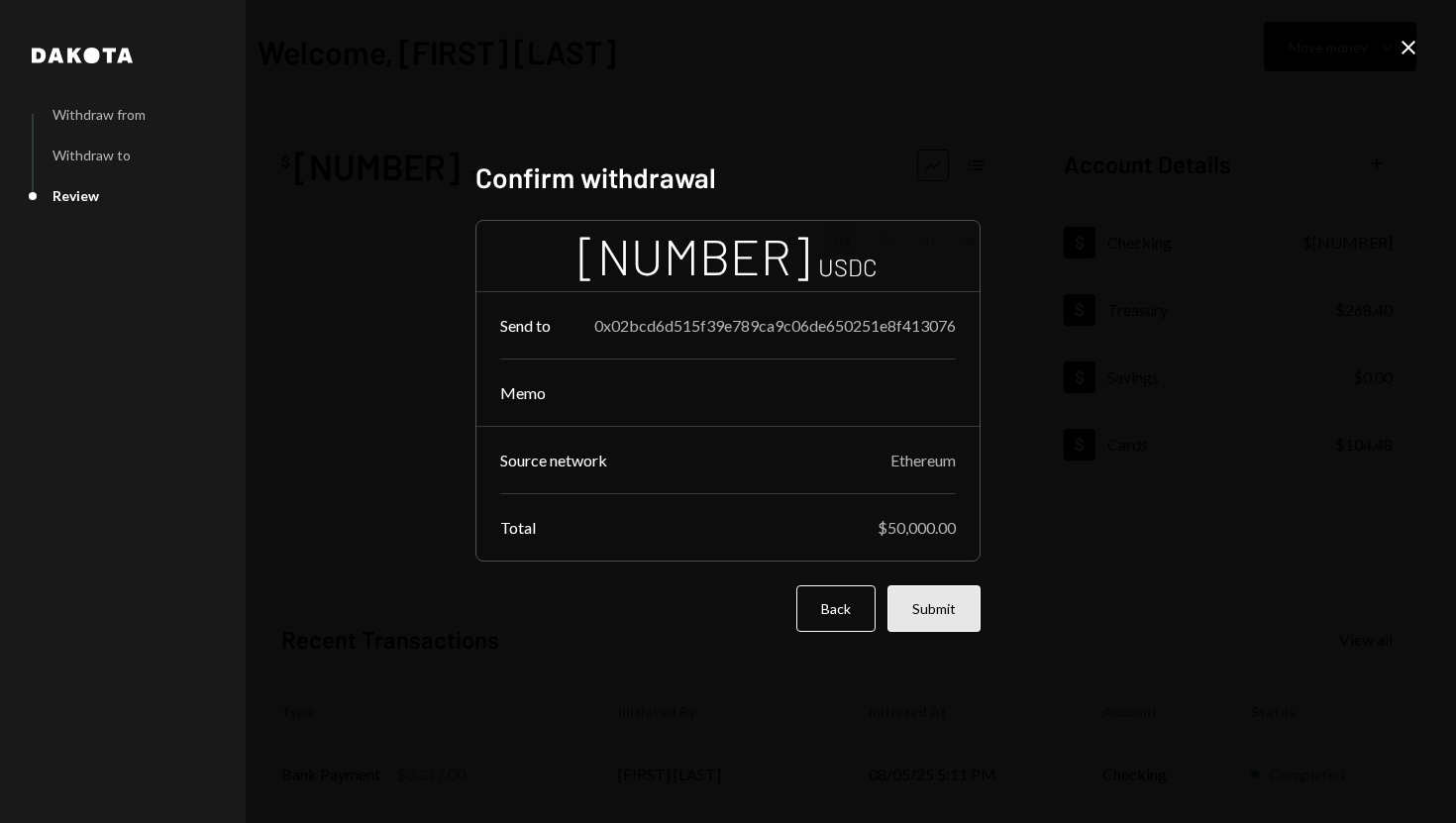 click on "Submit" at bounding box center [934, 608] 